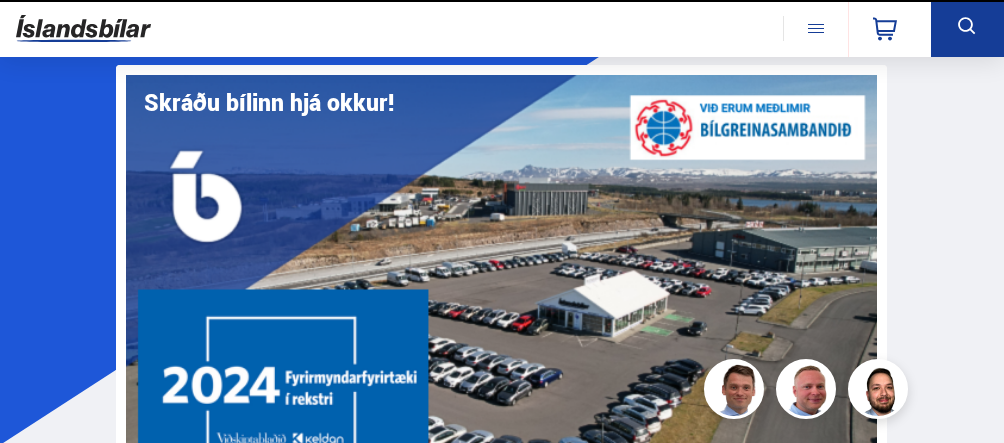 scroll, scrollTop: 0, scrollLeft: 0, axis: both 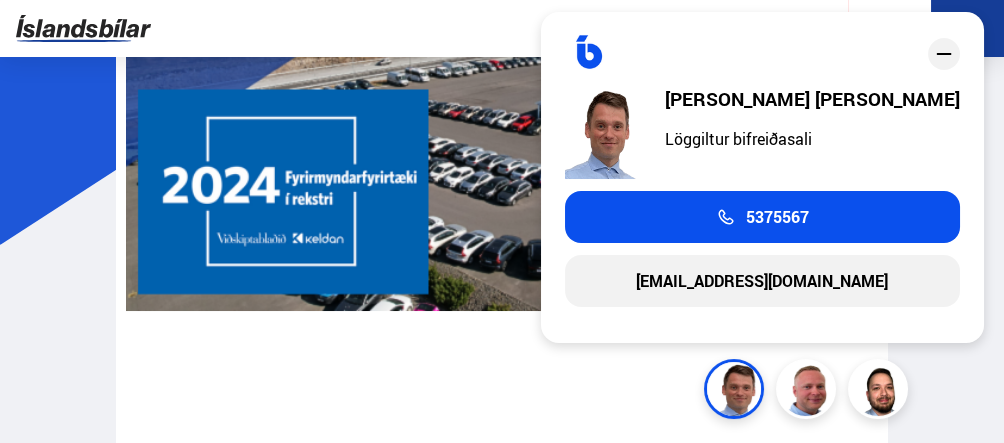 click 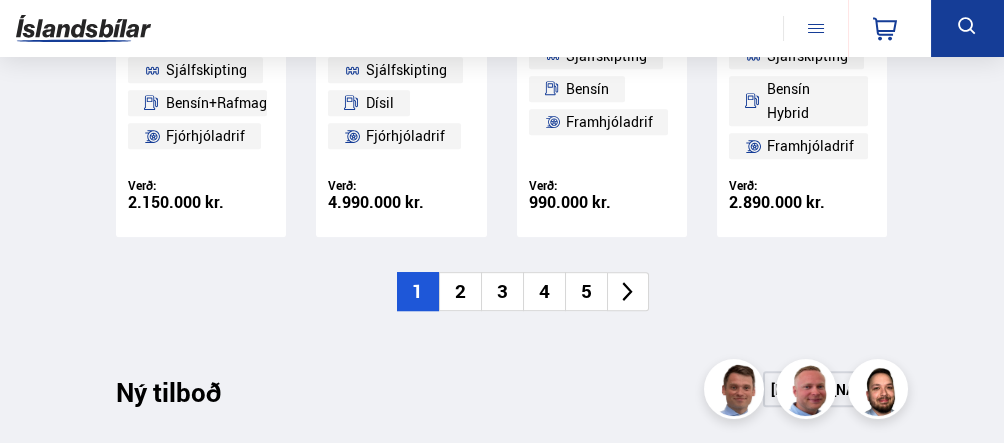 scroll, scrollTop: 2100, scrollLeft: 0, axis: vertical 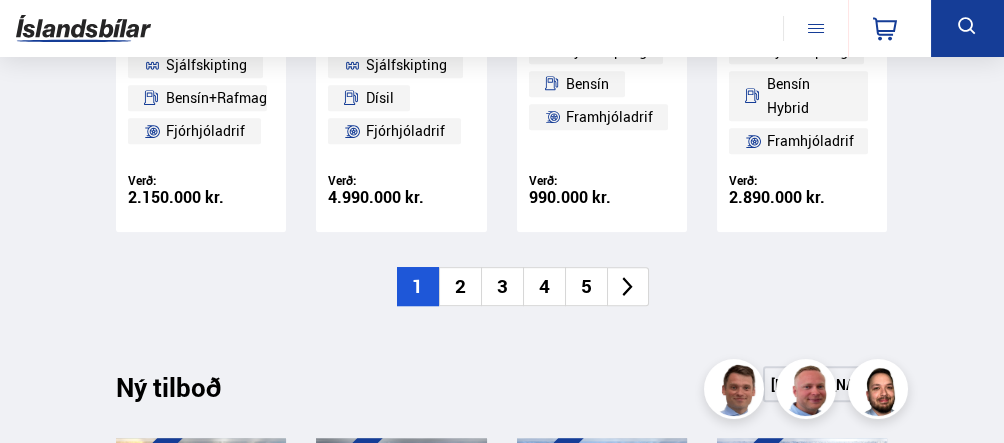 click 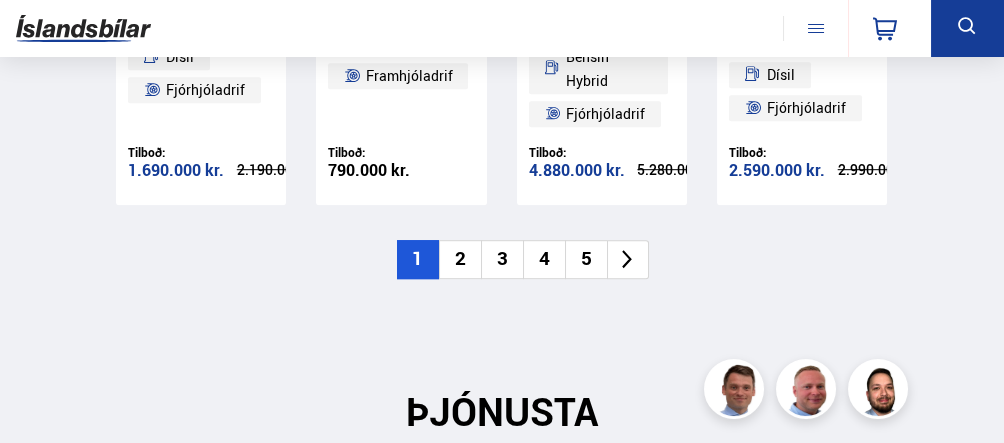 scroll, scrollTop: 2800, scrollLeft: 0, axis: vertical 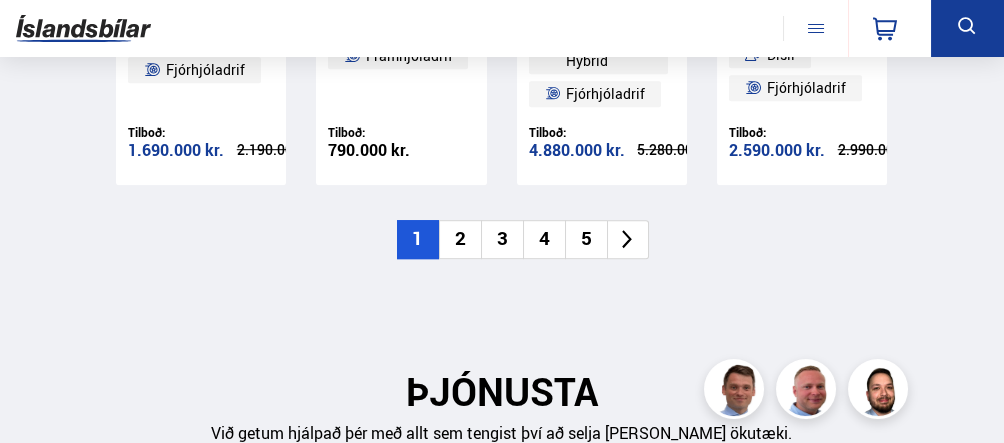 click 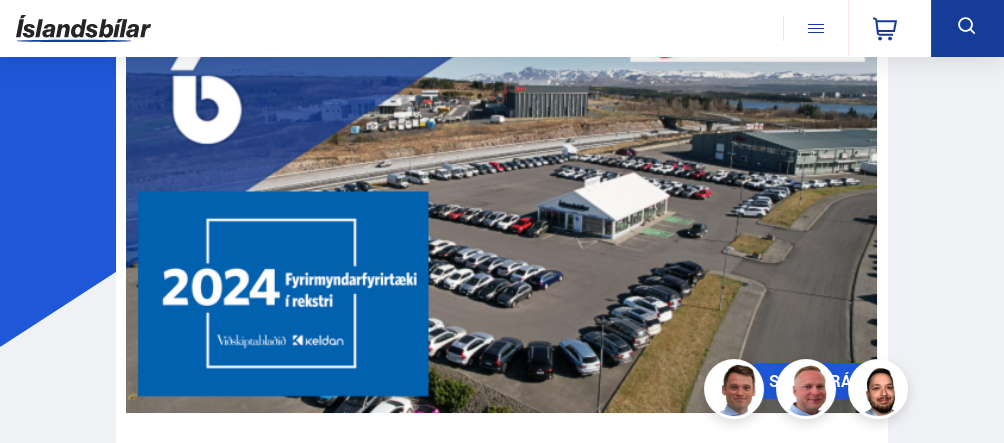 scroll, scrollTop: 200, scrollLeft: 0, axis: vertical 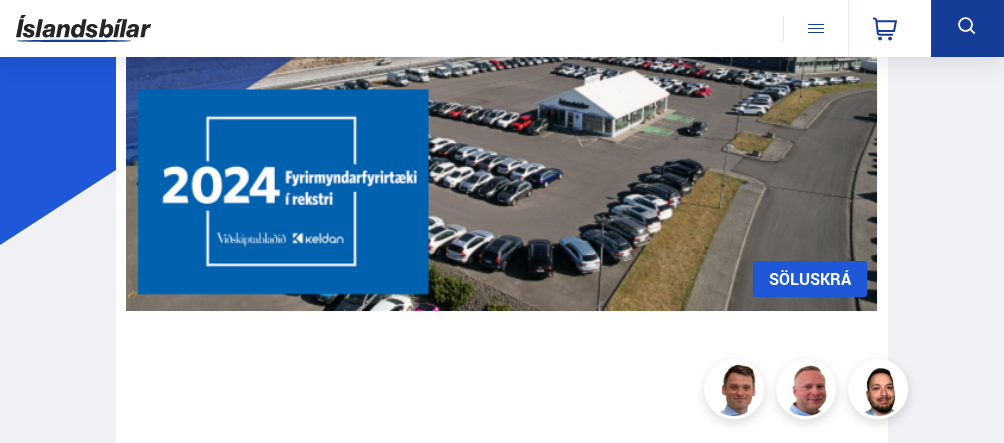 click on "SÖLUSKRÁ" at bounding box center [810, 279] 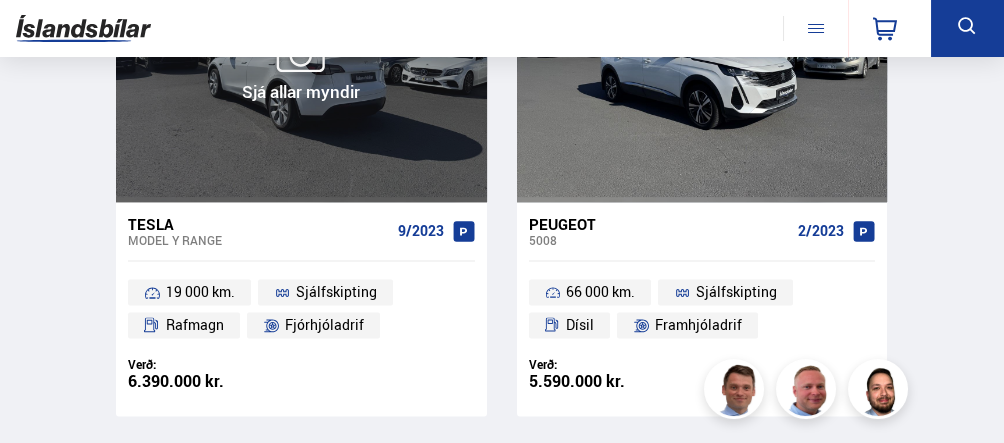 scroll, scrollTop: 6300, scrollLeft: 0, axis: vertical 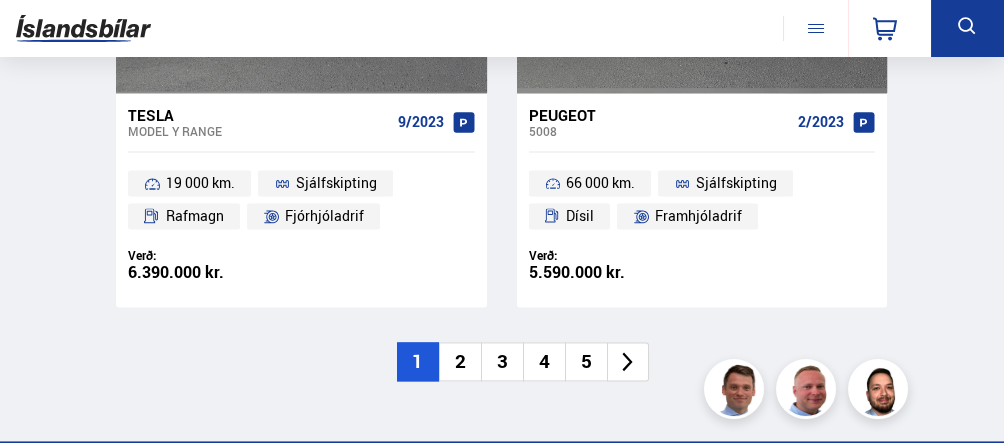 click 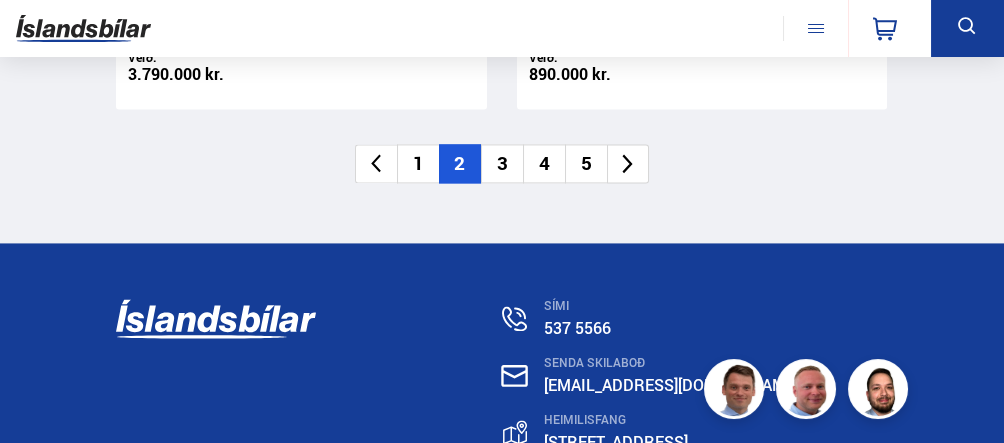 scroll, scrollTop: 6500, scrollLeft: 0, axis: vertical 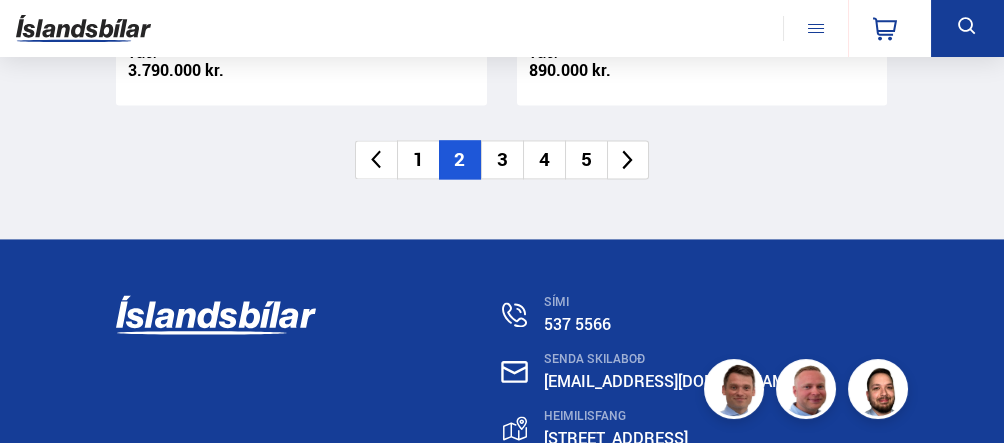 click 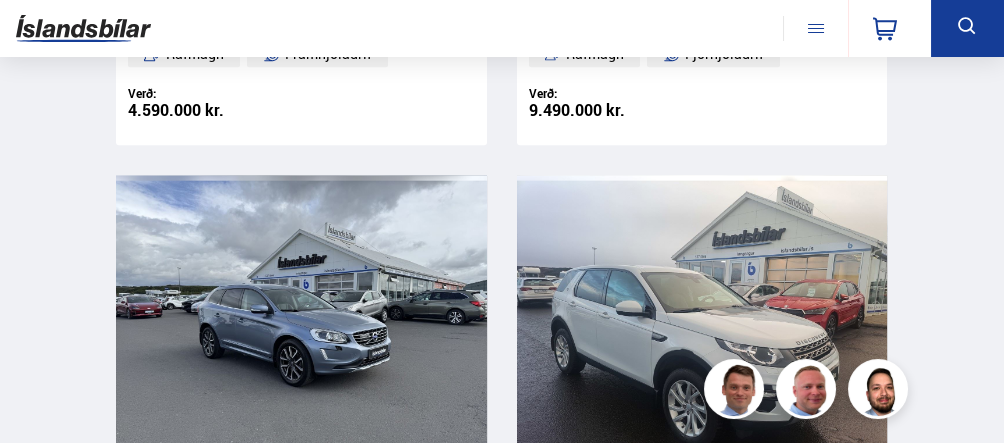 scroll, scrollTop: 1725, scrollLeft: 0, axis: vertical 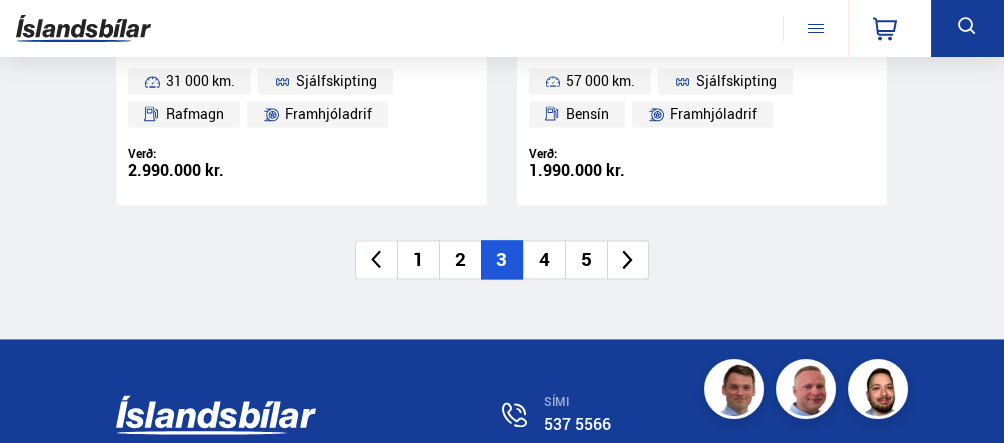 click at bounding box center (628, 259) 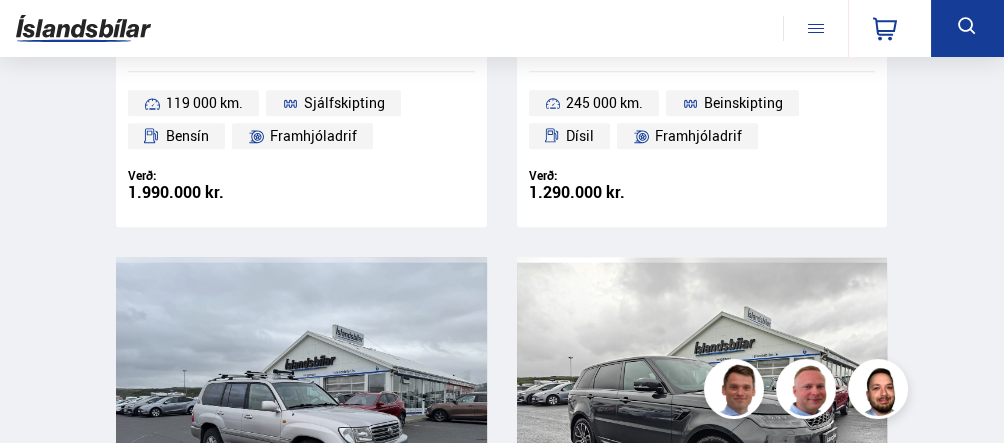 scroll, scrollTop: 3719, scrollLeft: 0, axis: vertical 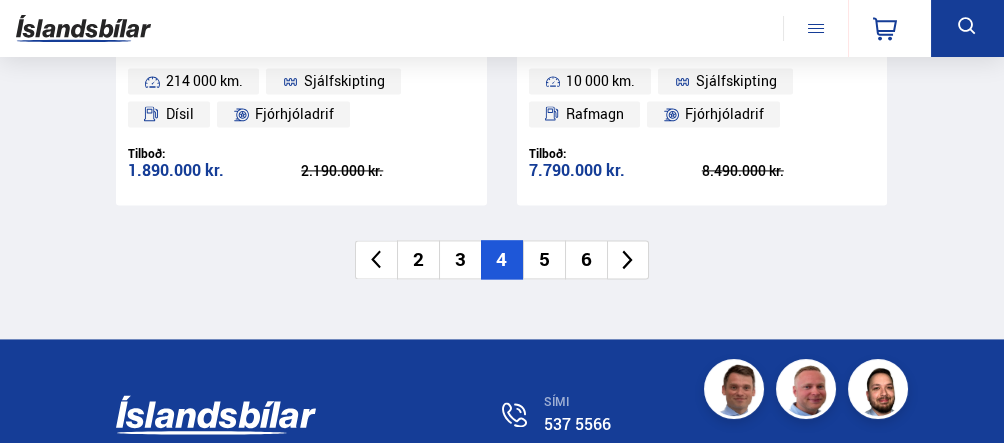 click on "5" at bounding box center [544, 259] 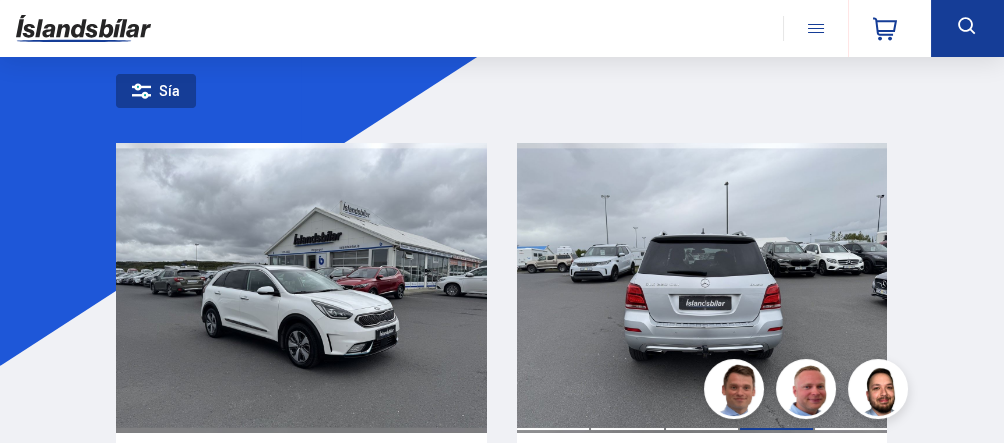 scroll, scrollTop: 200, scrollLeft: 0, axis: vertical 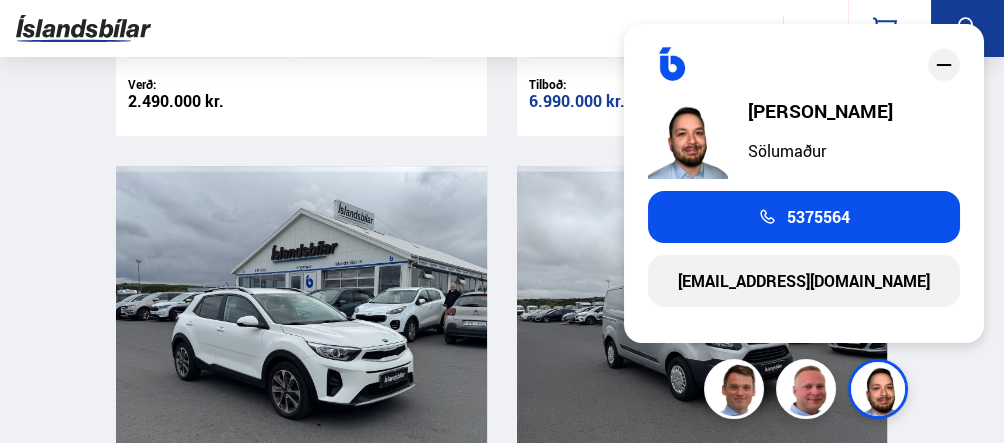 click 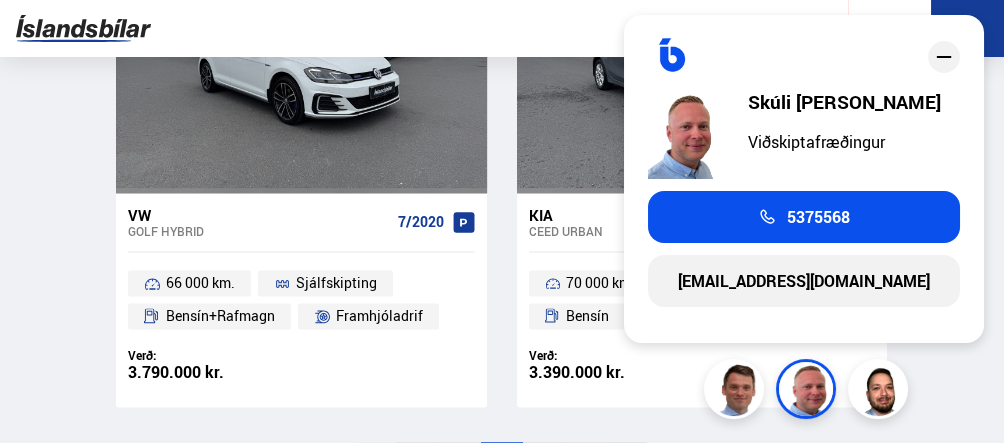 scroll, scrollTop: 6400, scrollLeft: 0, axis: vertical 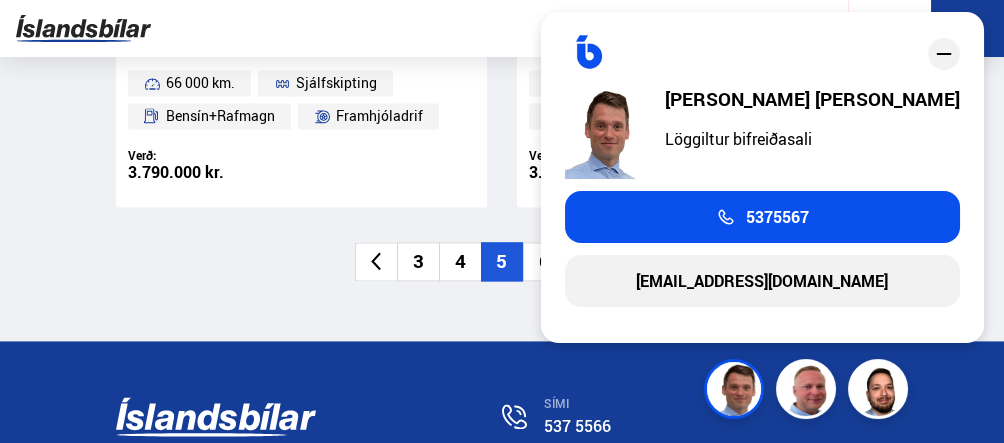 click 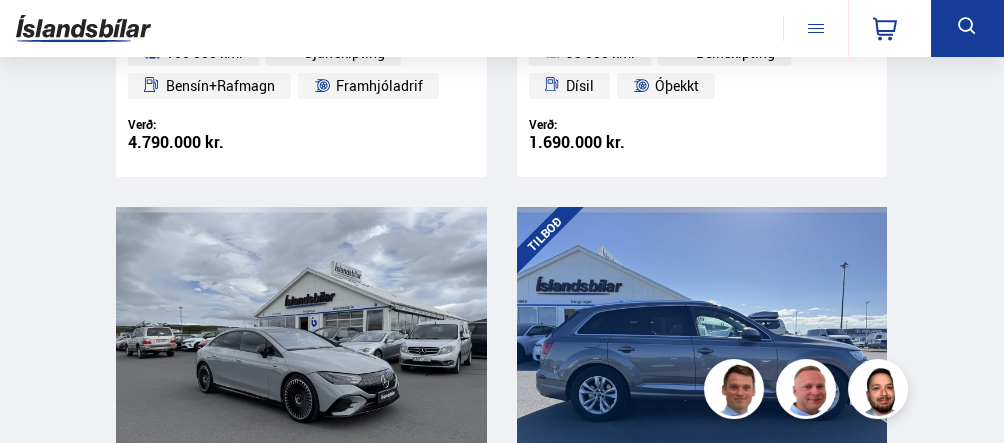 scroll, scrollTop: 0, scrollLeft: 0, axis: both 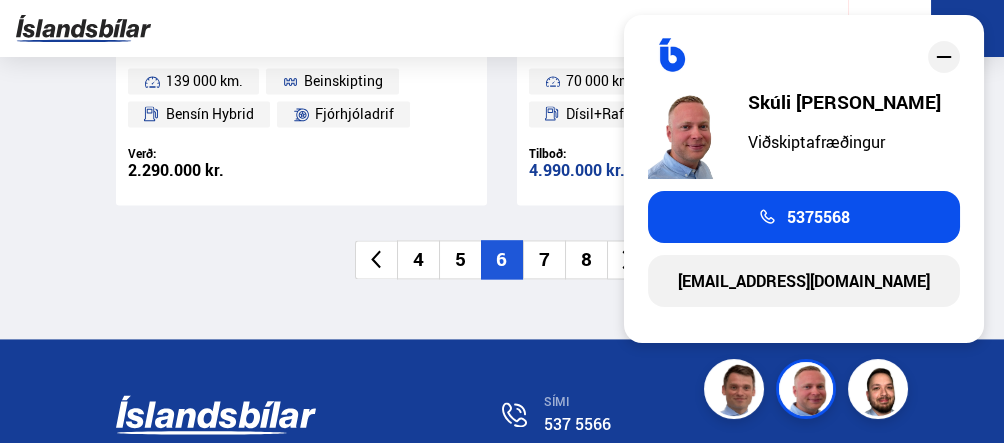 click on "7" at bounding box center (544, 259) 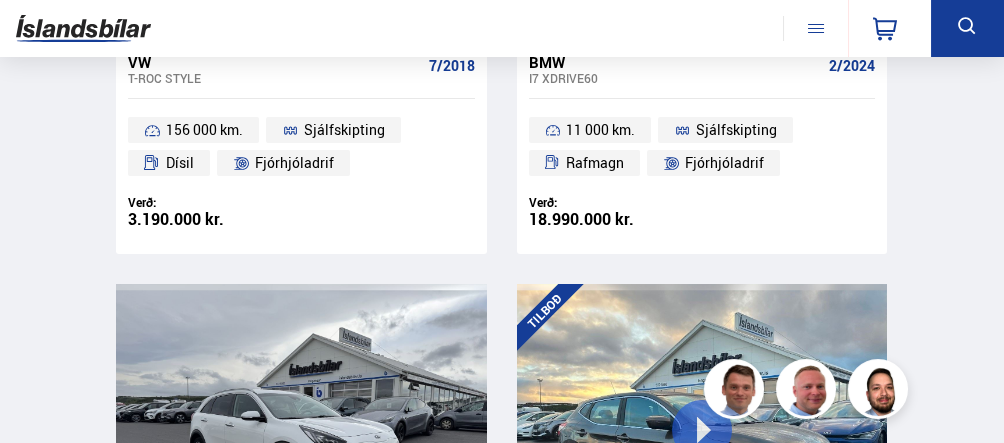 scroll, scrollTop: 0, scrollLeft: 0, axis: both 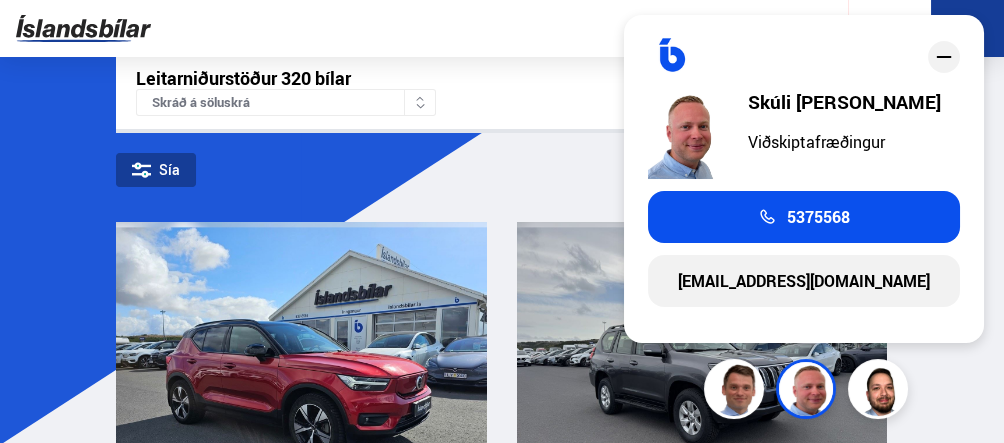 click 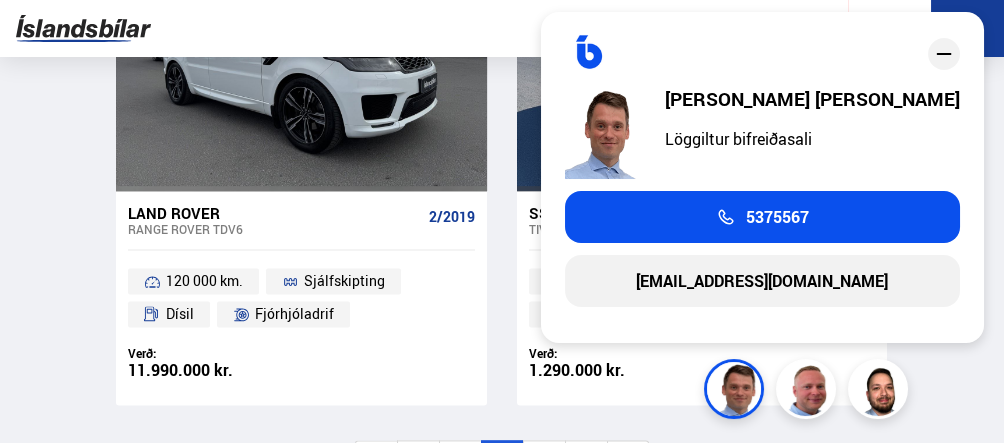 scroll, scrollTop: 6400, scrollLeft: 0, axis: vertical 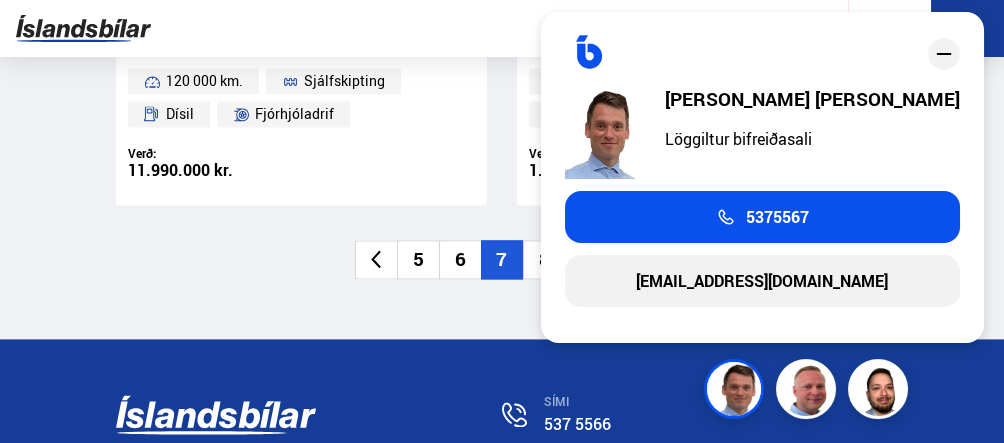 click on "8" at bounding box center [544, 259] 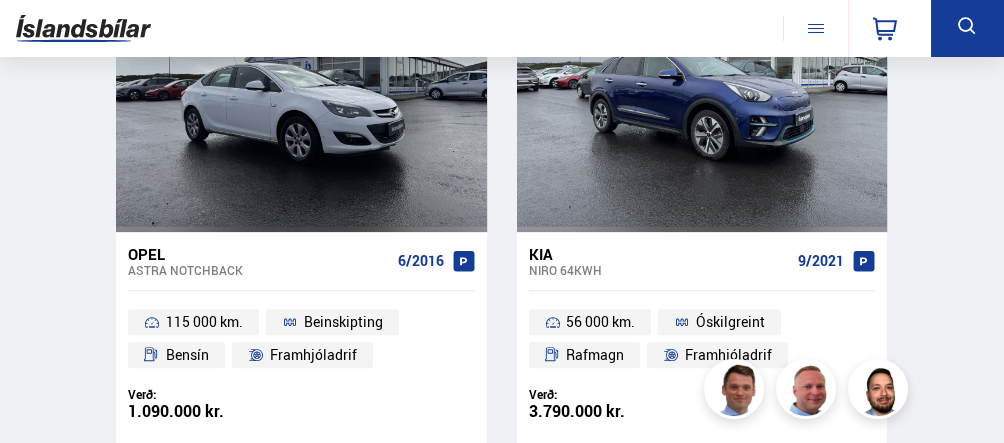 scroll, scrollTop: 0, scrollLeft: 0, axis: both 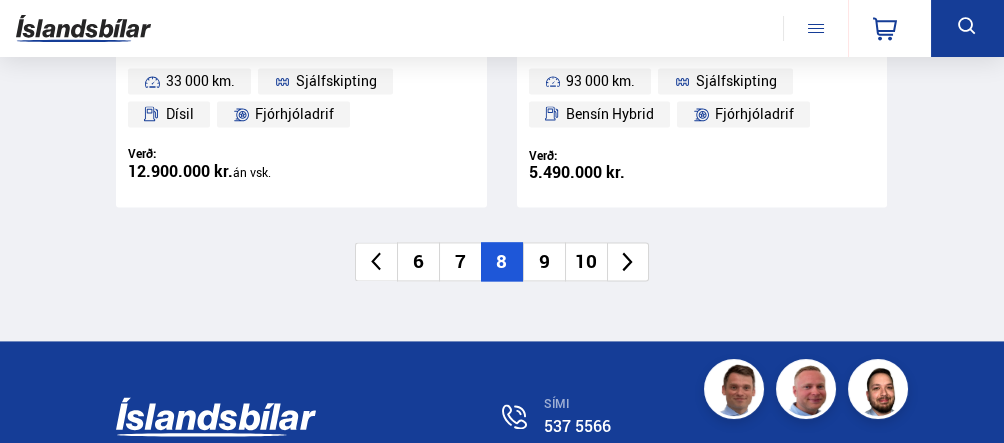 click at bounding box center (628, 261) 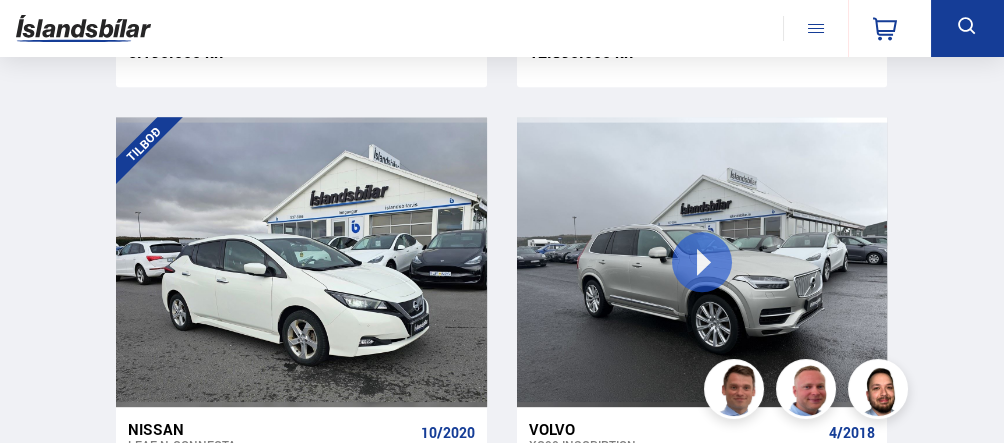 scroll, scrollTop: 3198, scrollLeft: 0, axis: vertical 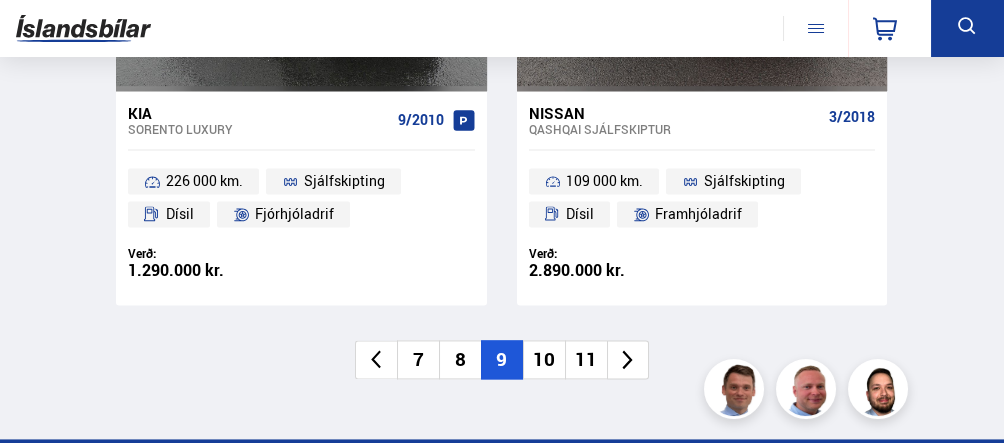 click 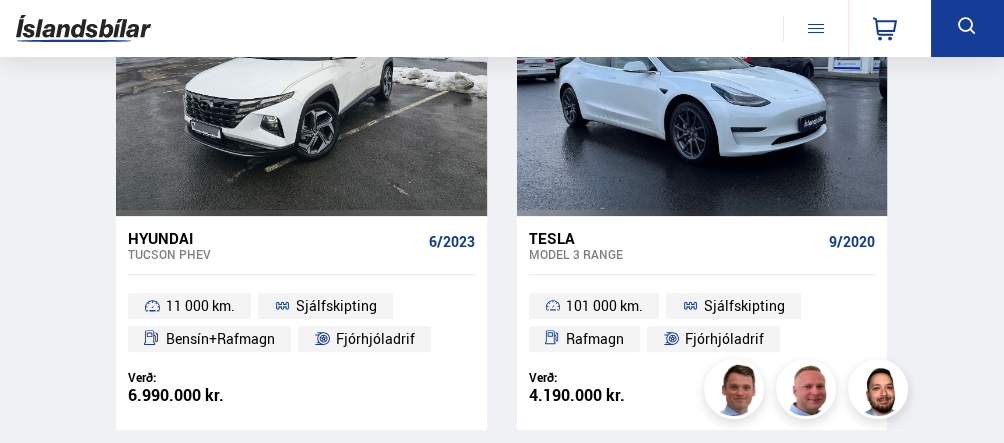 scroll, scrollTop: 0, scrollLeft: 0, axis: both 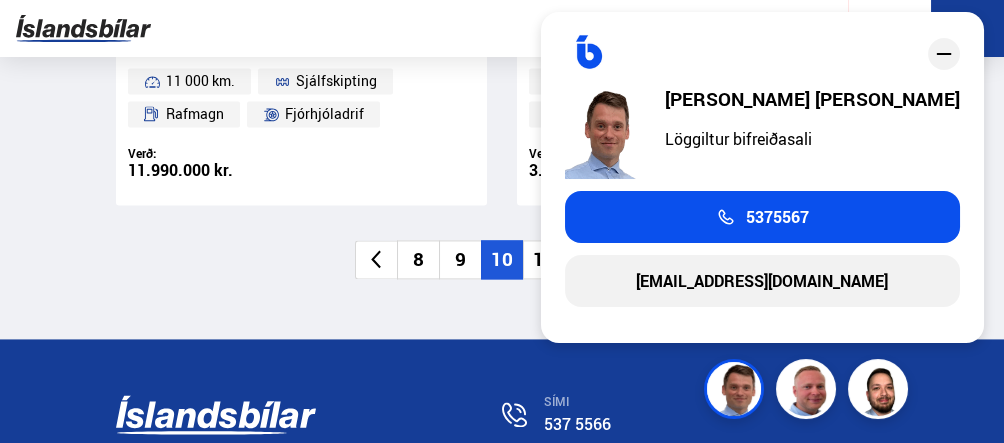 click 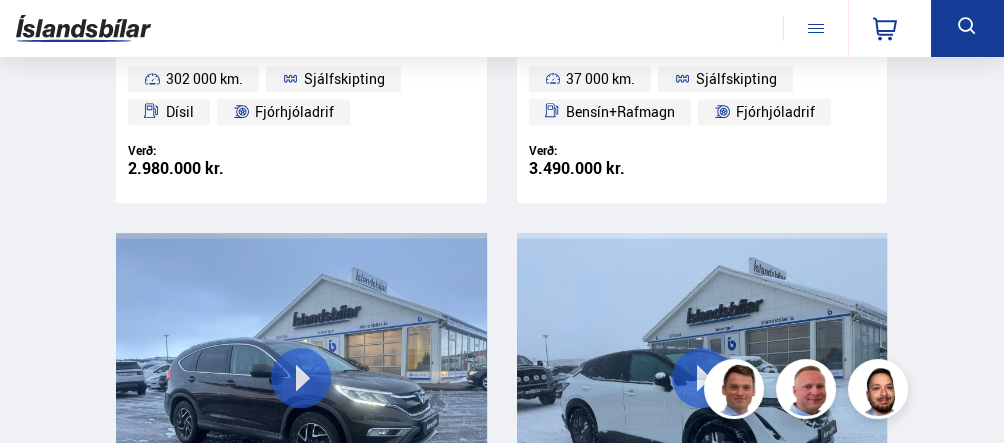 scroll, scrollTop: 1085, scrollLeft: 0, axis: vertical 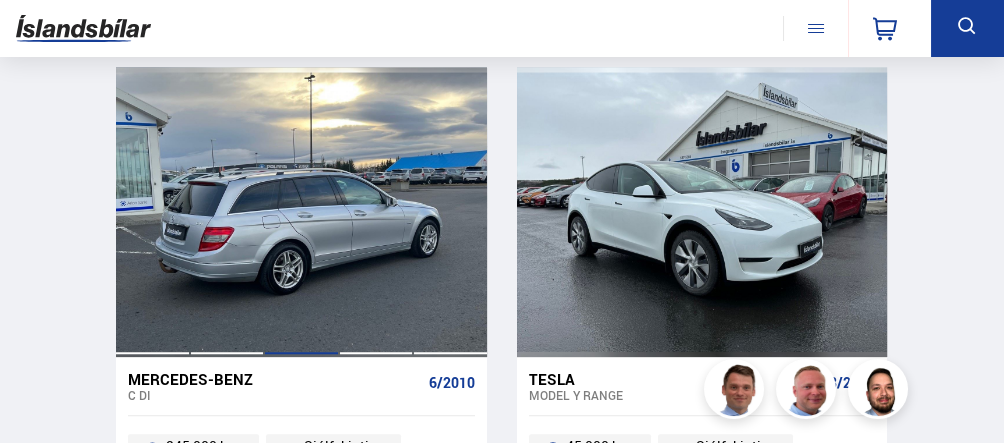 click at bounding box center (301, 212) 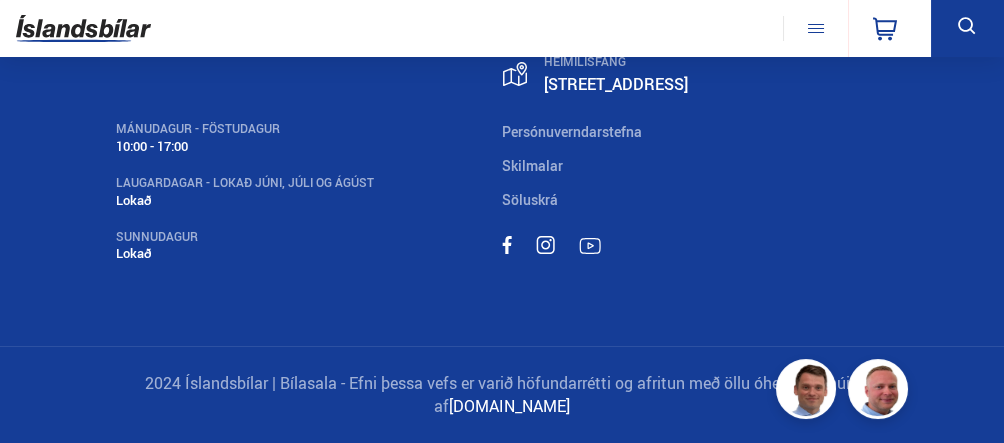 scroll, scrollTop: 0, scrollLeft: 0, axis: both 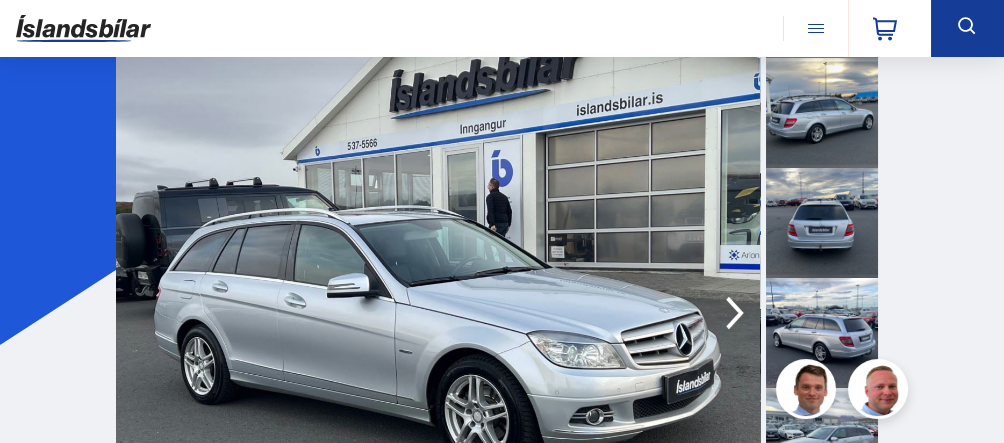 click 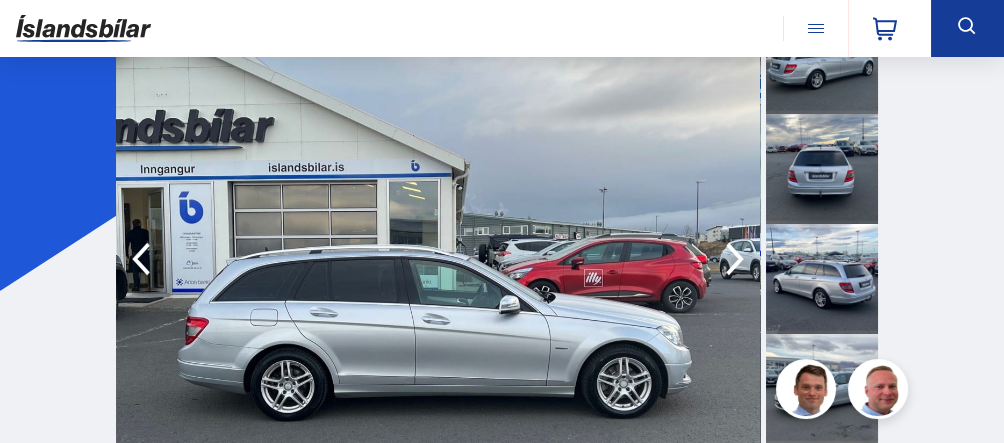 scroll, scrollTop: 200, scrollLeft: 0, axis: vertical 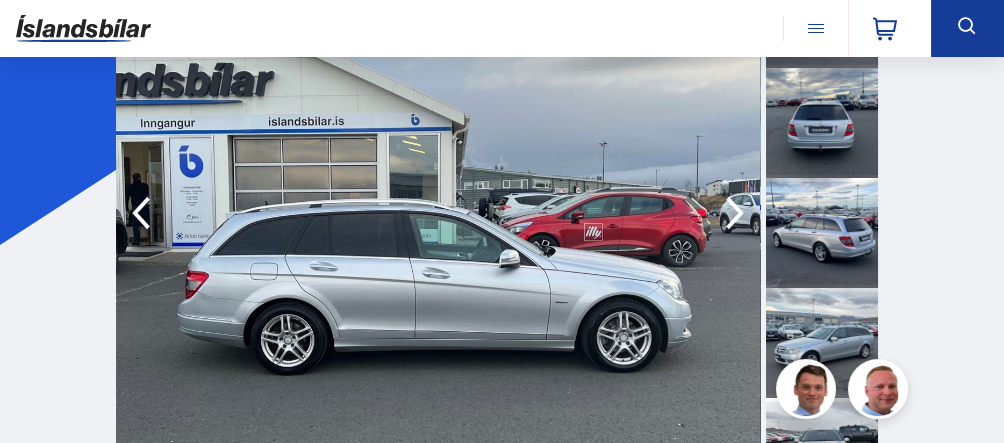 click at bounding box center (438, 213) 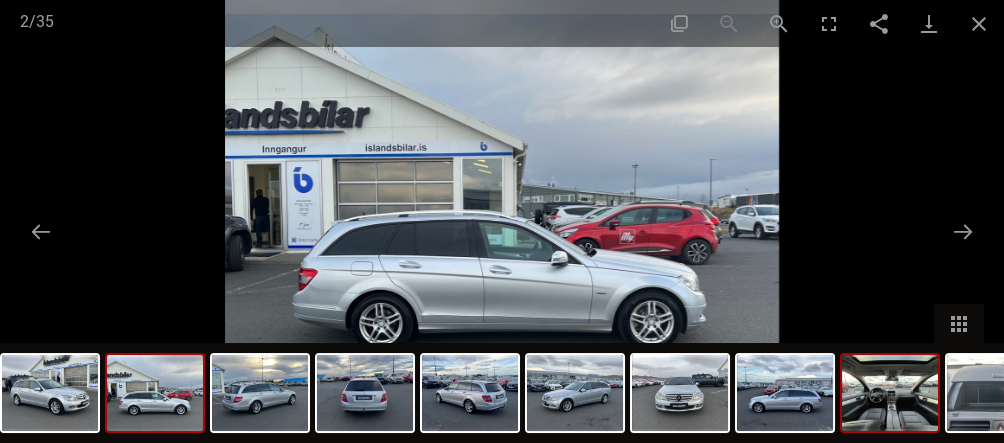 click at bounding box center (890, 393) 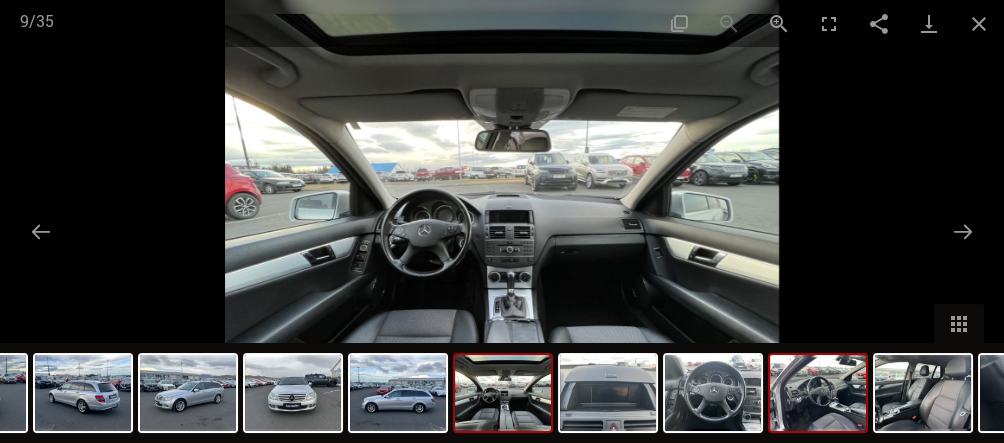 click at bounding box center [818, 393] 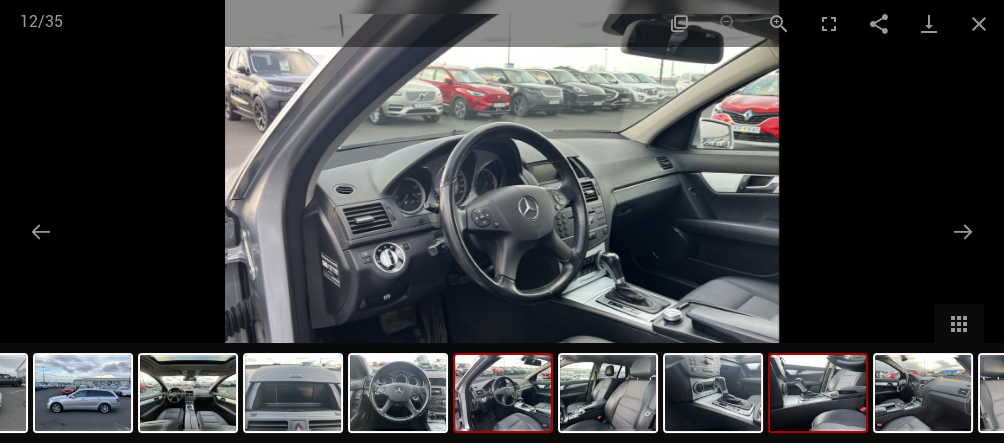click at bounding box center (818, 393) 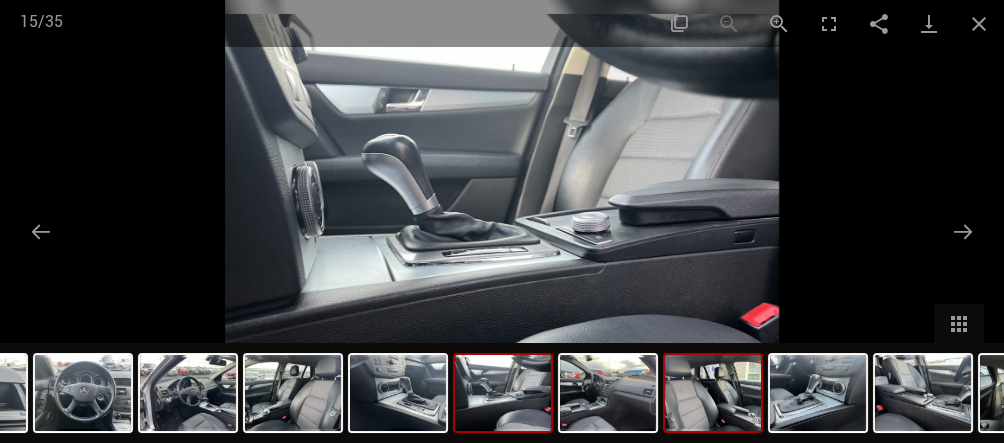 click at bounding box center [713, 393] 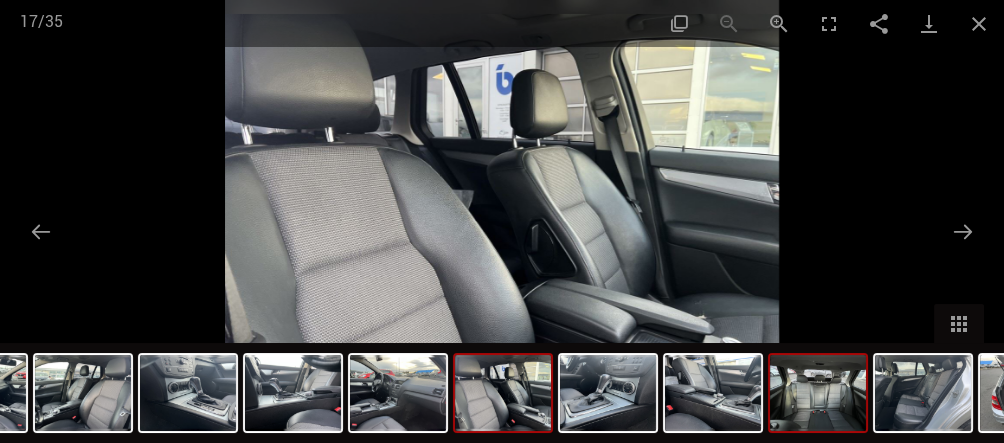 click at bounding box center [818, 393] 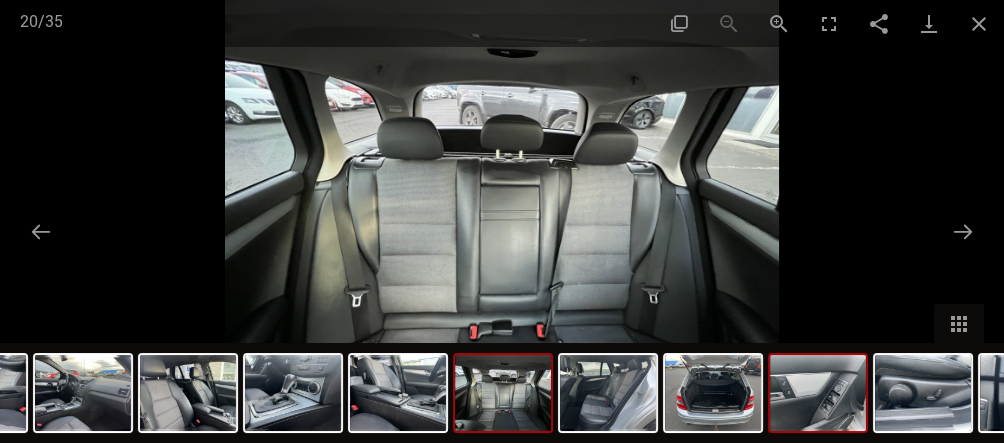 scroll, scrollTop: 500, scrollLeft: 0, axis: vertical 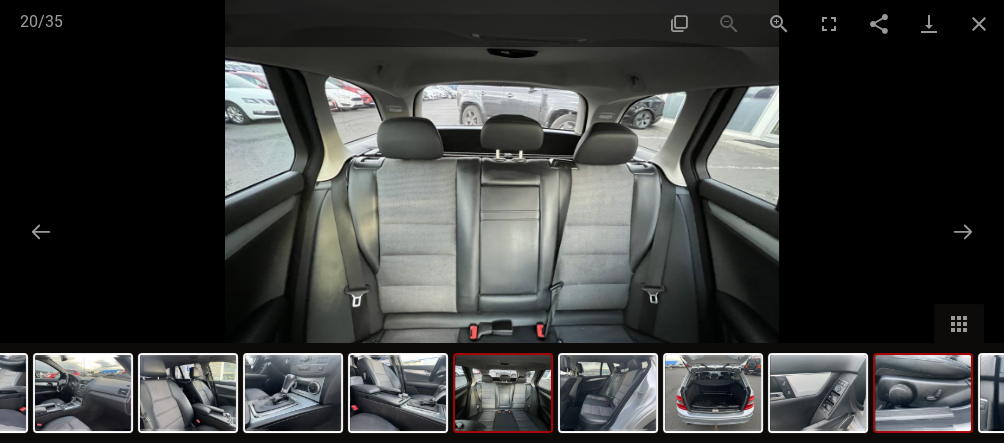 click at bounding box center (923, 393) 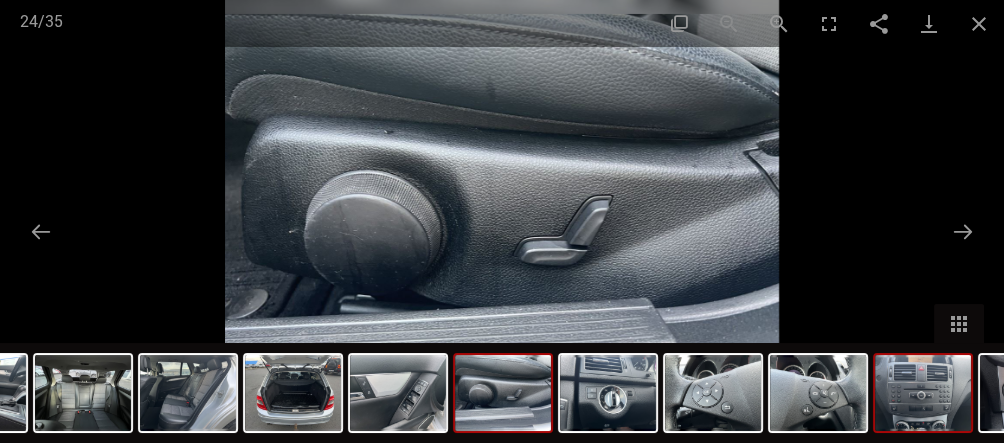 click at bounding box center [923, 393] 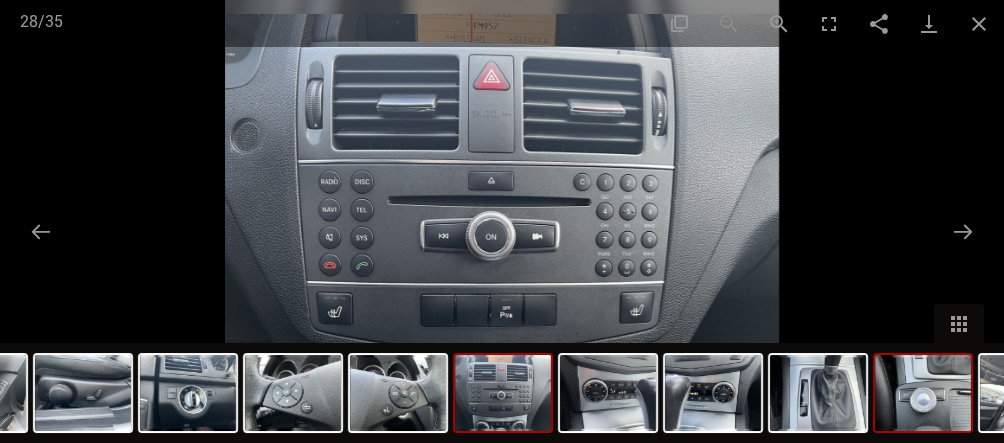 click at bounding box center [923, 393] 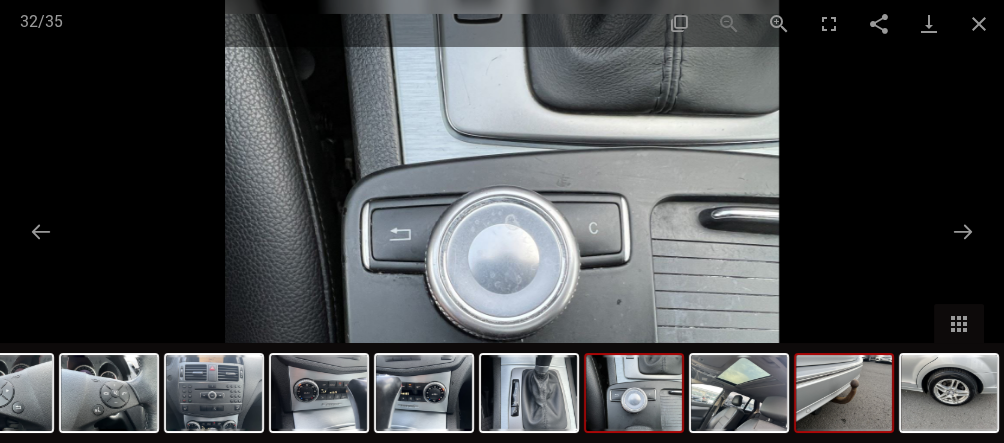 click at bounding box center [844, 393] 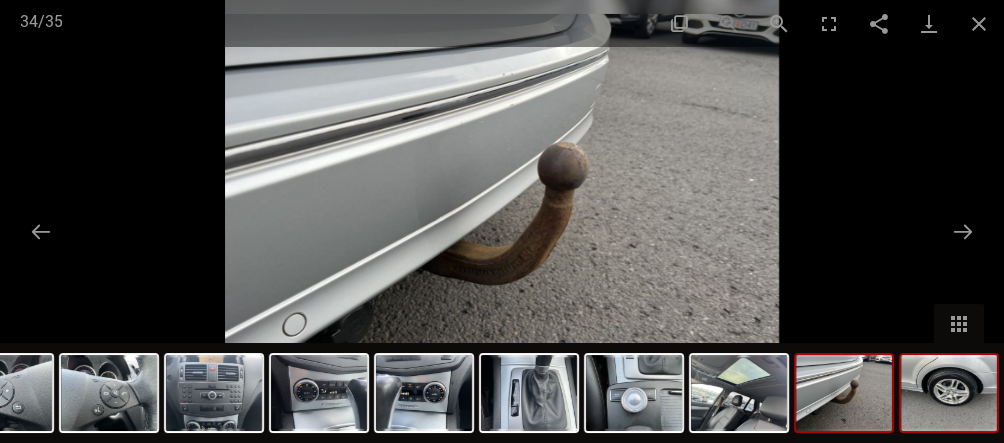 click at bounding box center (949, 393) 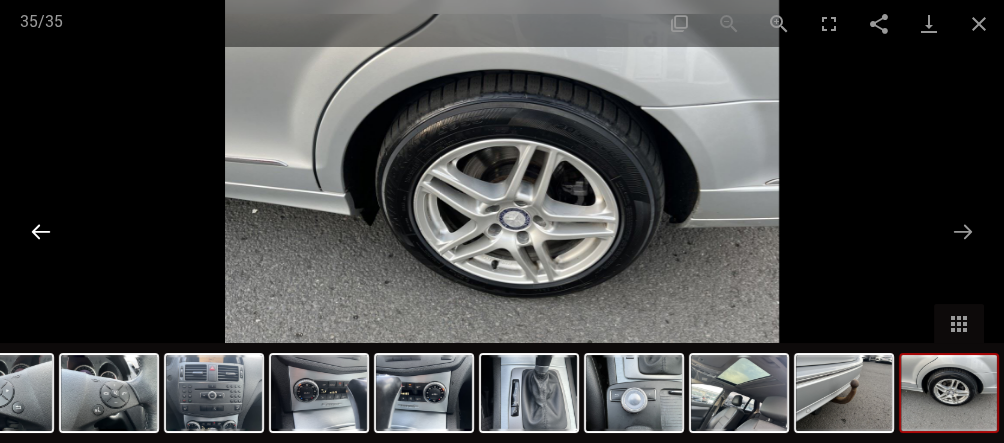 click at bounding box center (41, 231) 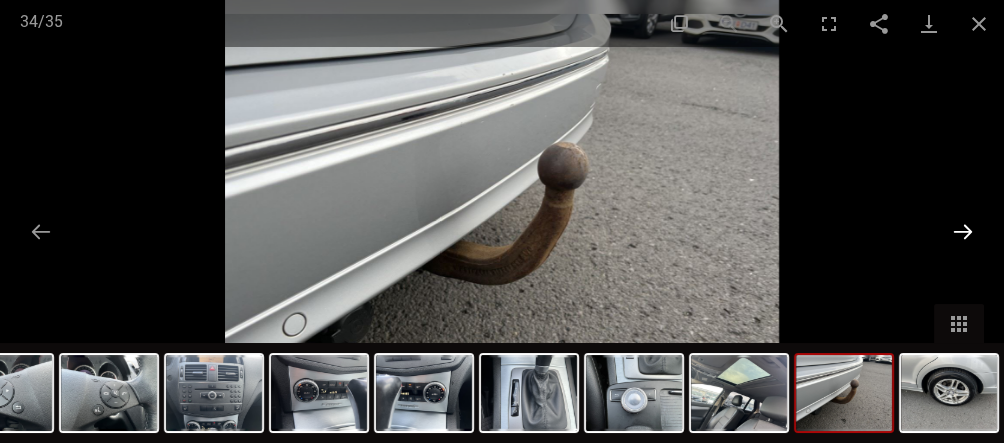click at bounding box center (963, 231) 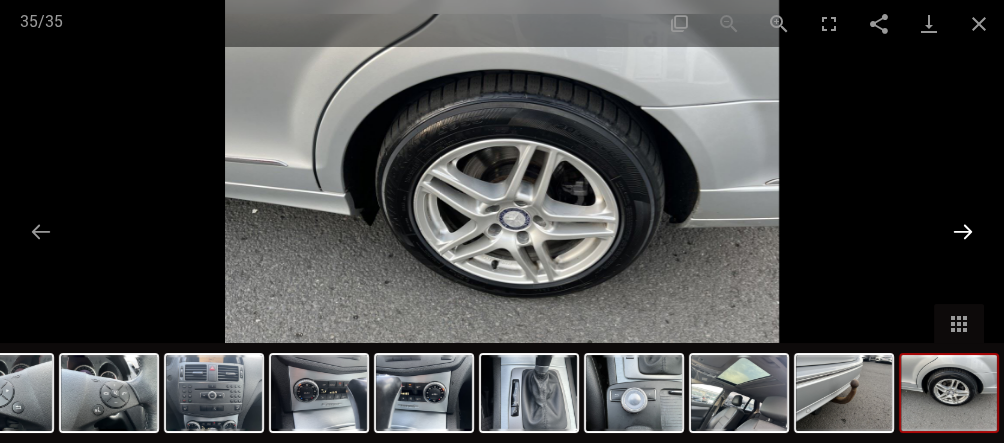 click at bounding box center (963, 231) 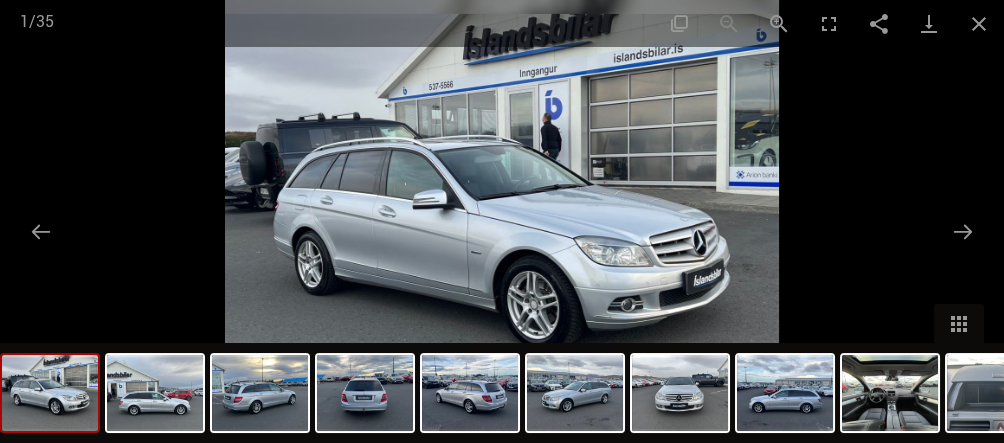 scroll, scrollTop: 1000, scrollLeft: 0, axis: vertical 